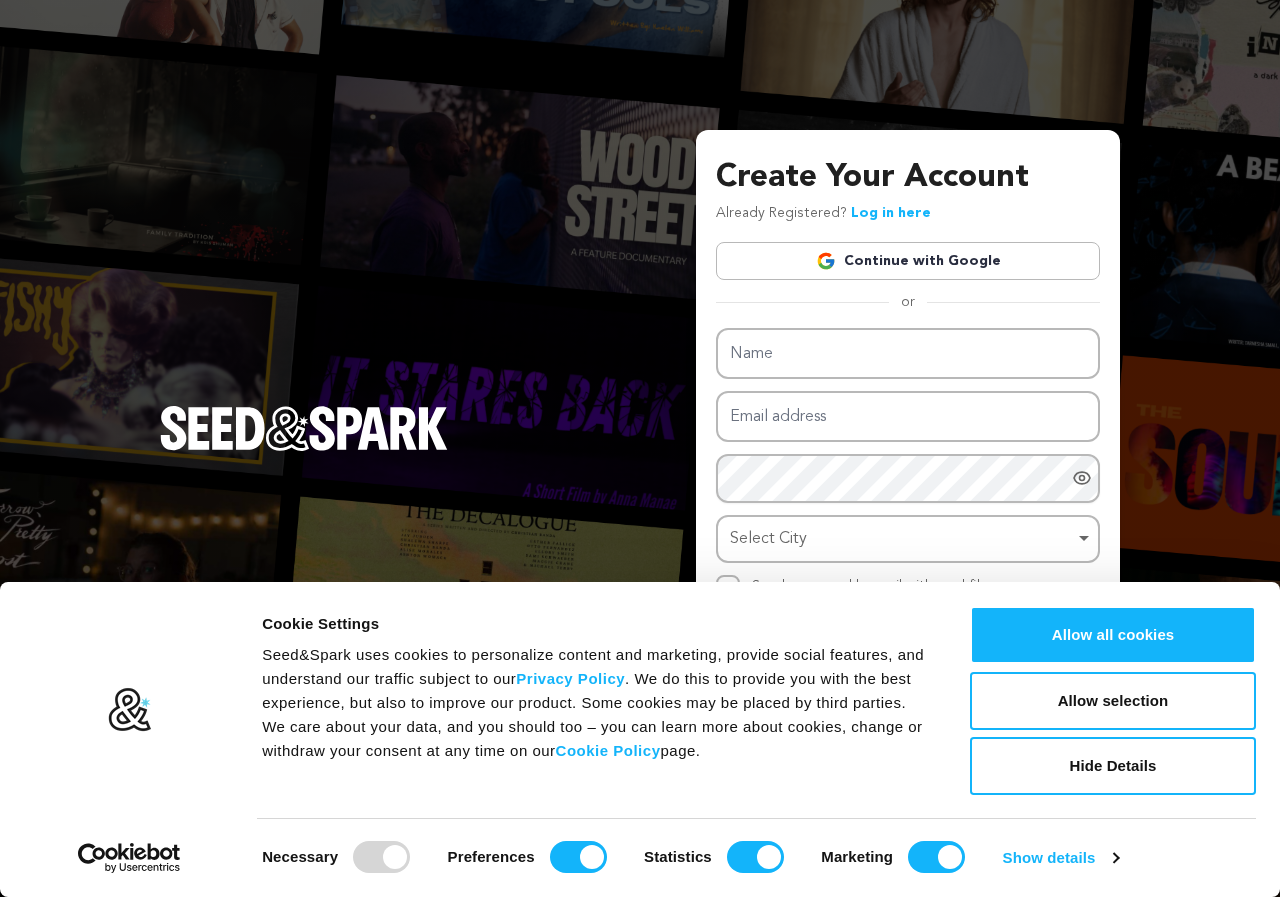 scroll, scrollTop: 0, scrollLeft: 0, axis: both 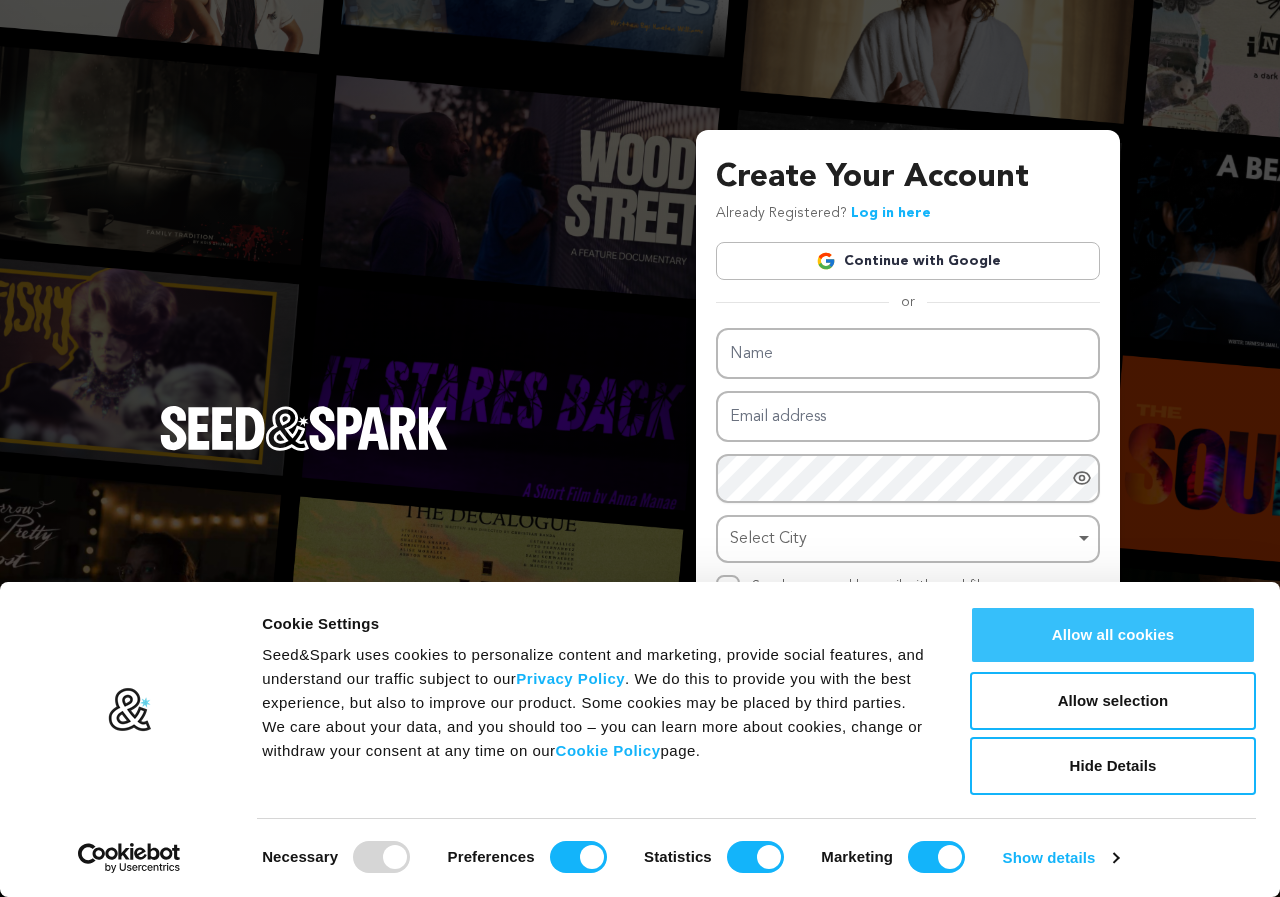 click on "Allow all cookies" at bounding box center [1113, 635] 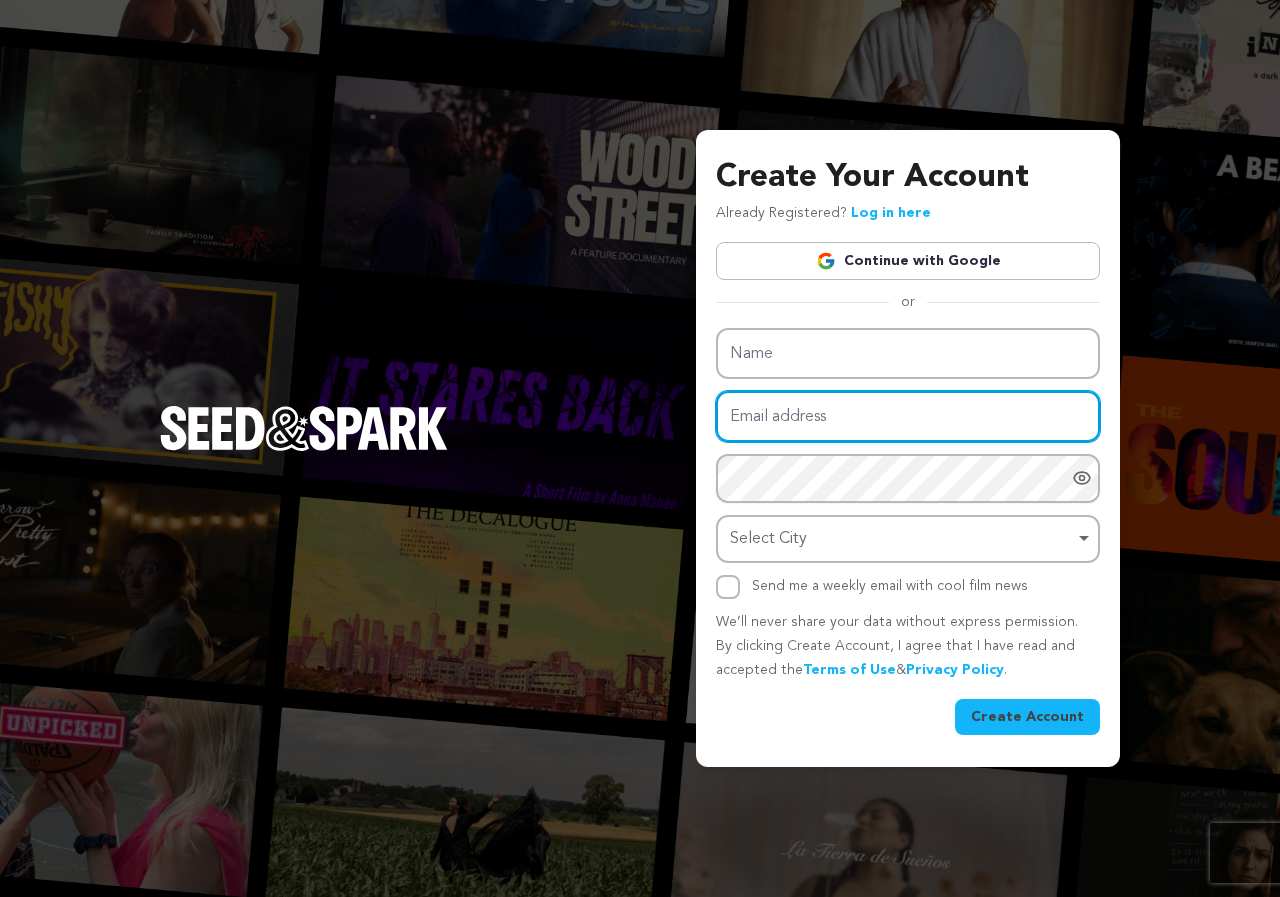 click on "Email address" at bounding box center (908, 416) 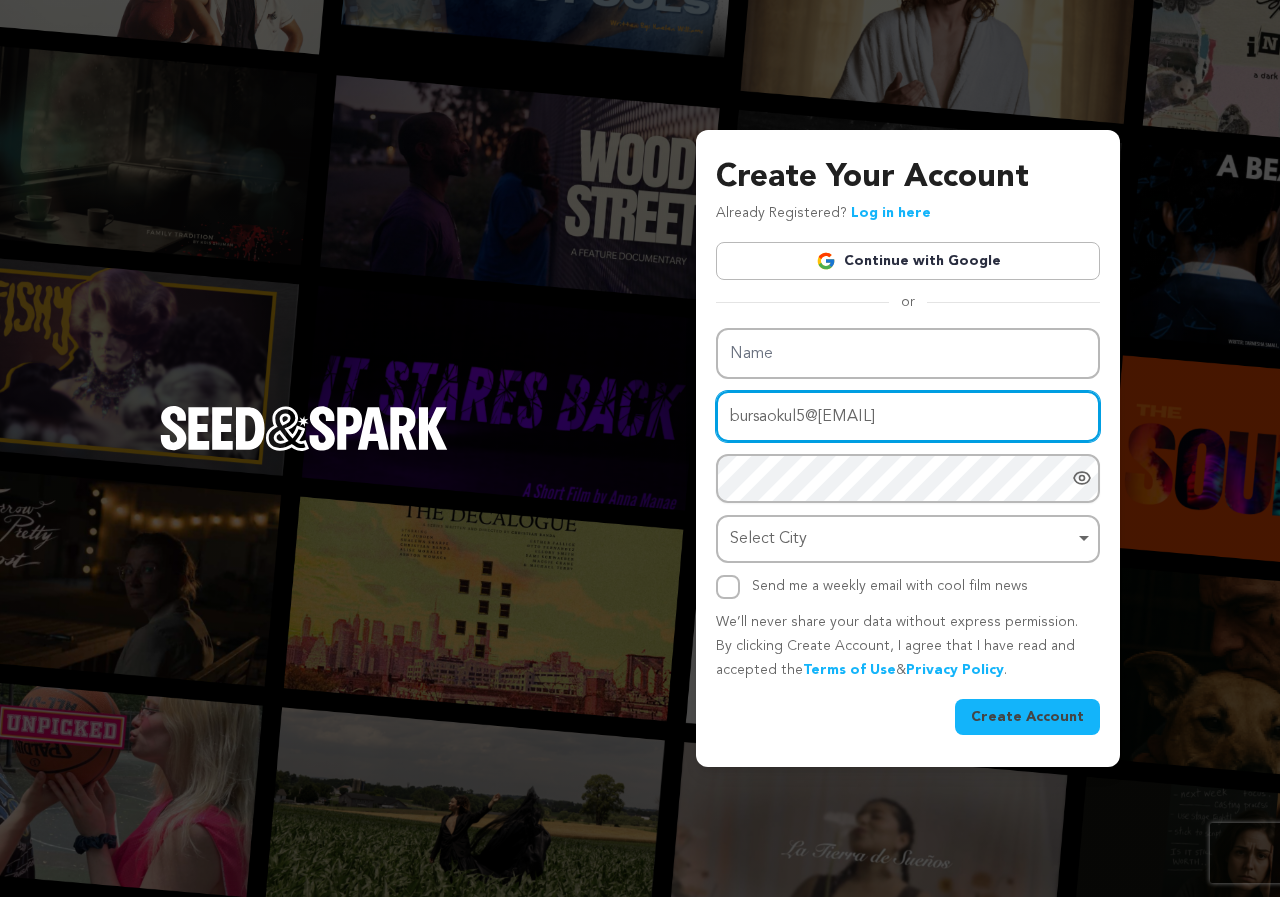 click on "[EMAIL]" at bounding box center (908, 416) 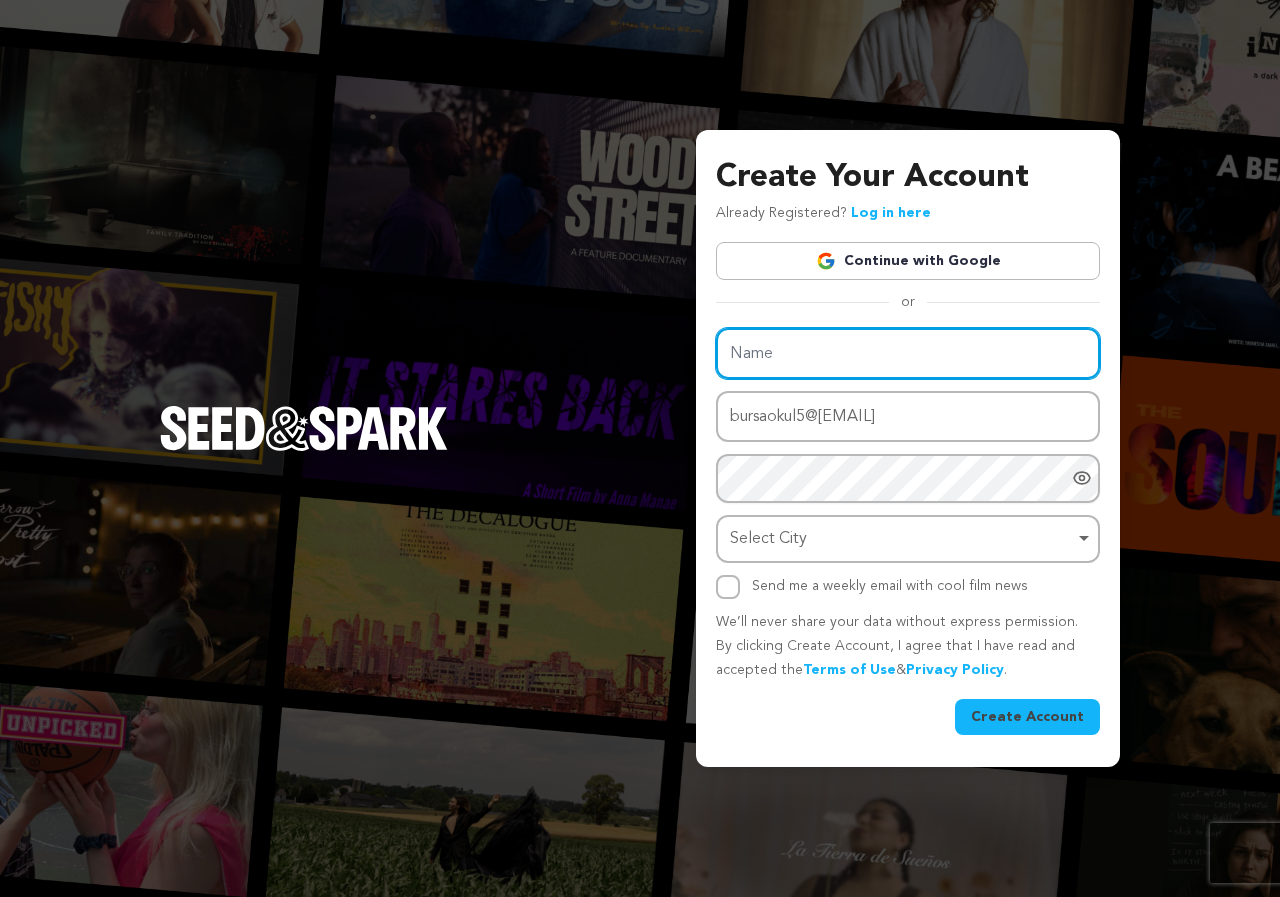 paste on "bursaokul5" 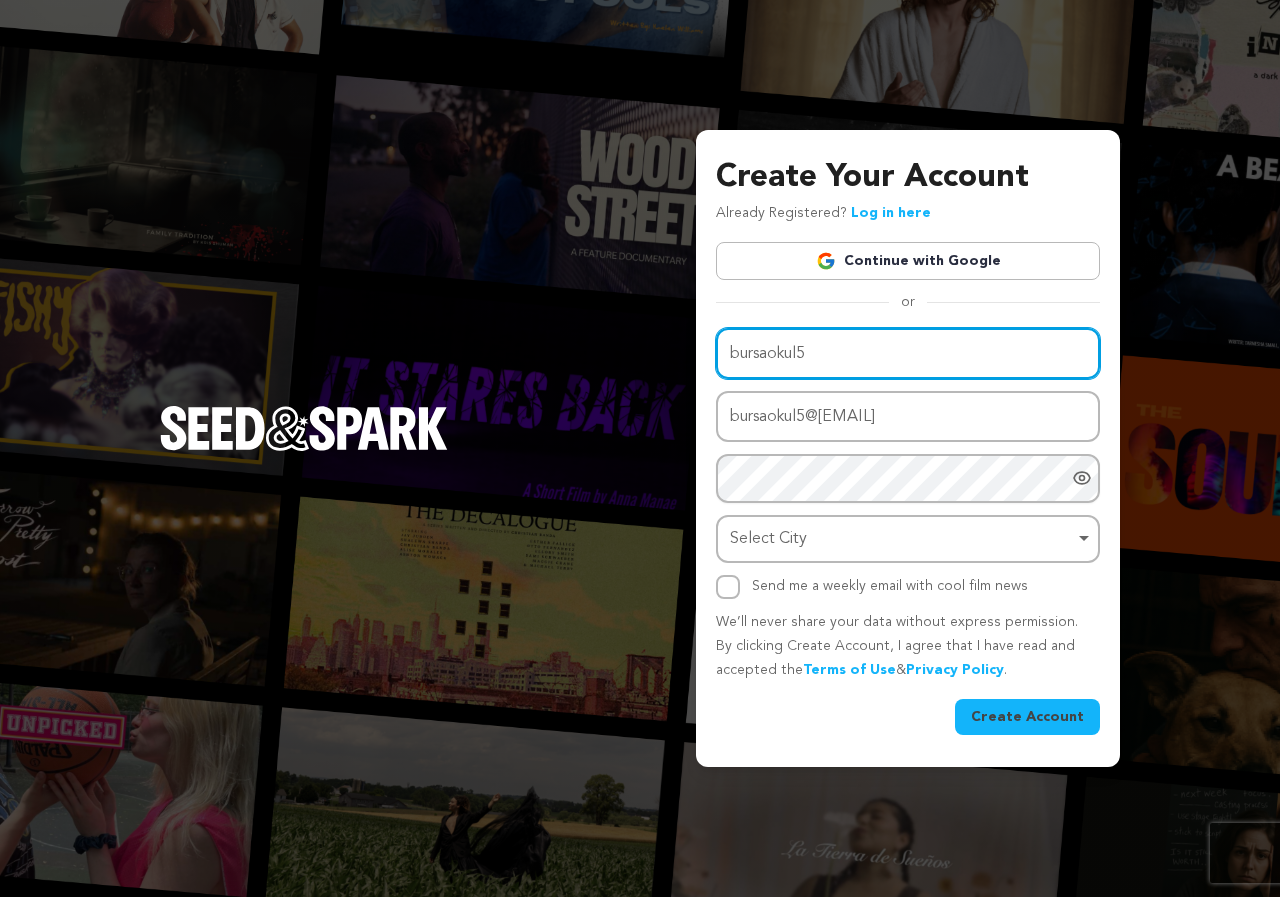 click on "bursaokul5" at bounding box center (908, 353) 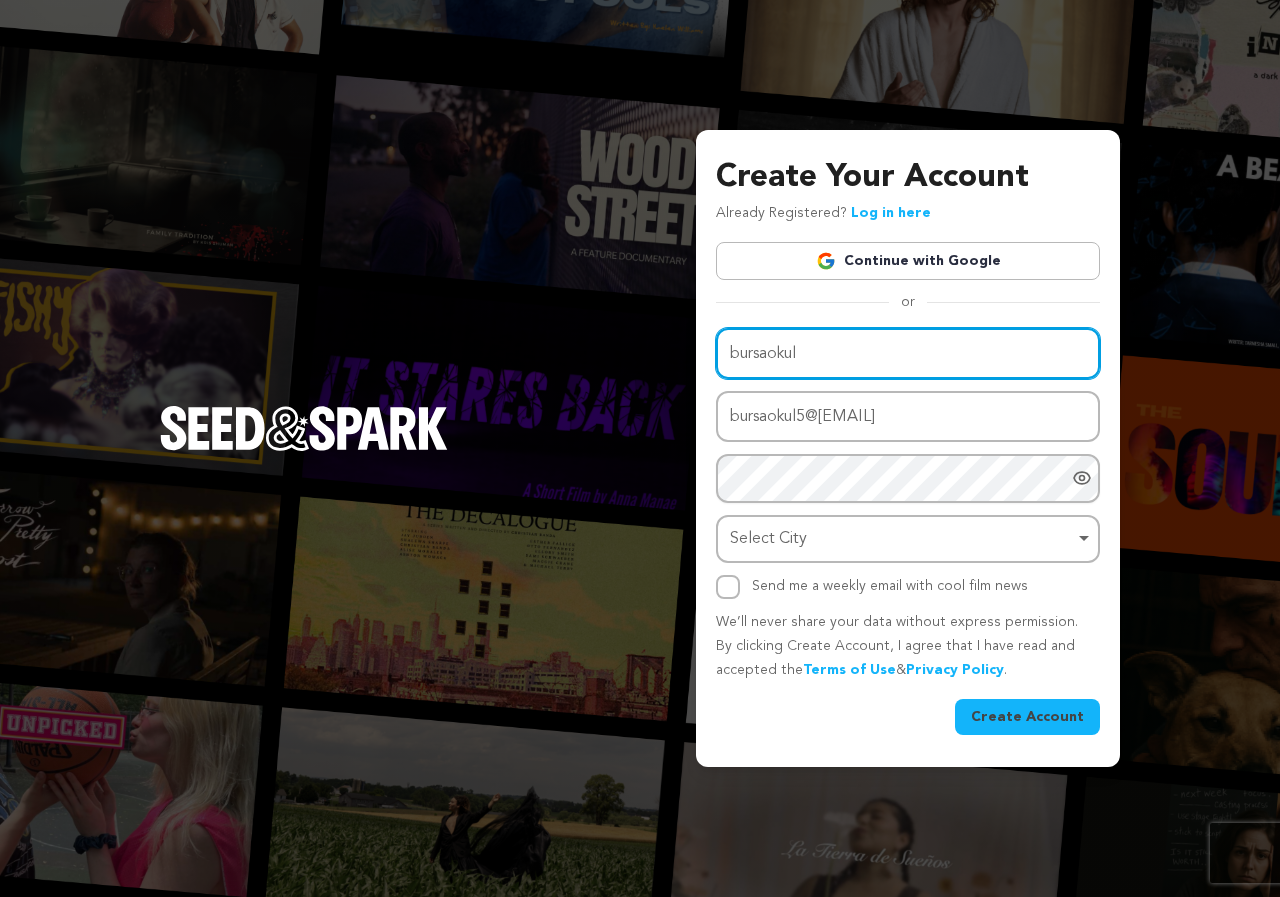 type on "bursaokul" 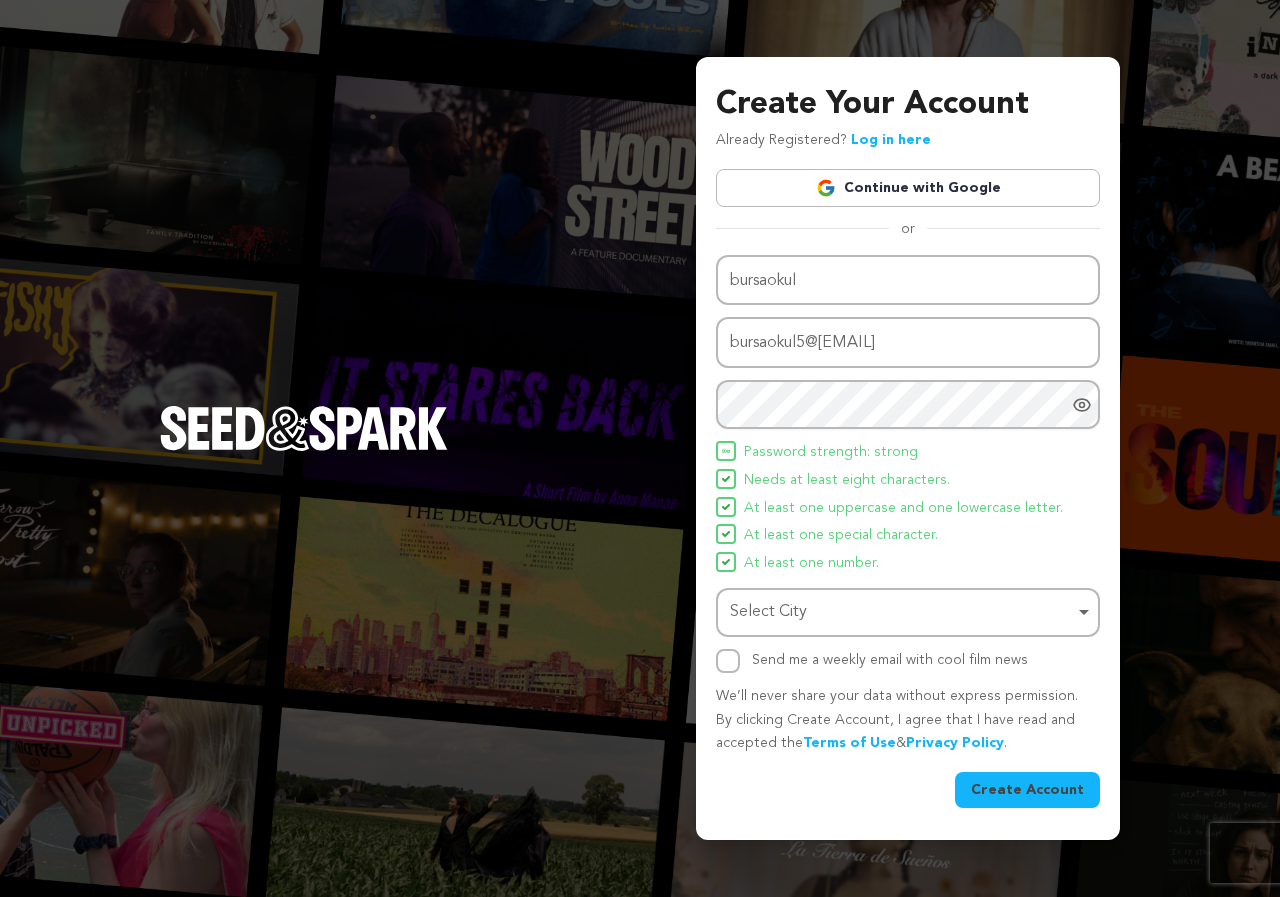 click on "Name
bursaokul
Email address
bursaokul5@outlook.com
Password
Password must have at least 8 characters.
Password must have at least one uppercase and one lowercase letter.
Password must have at least one special character.
Password must have at least one number.
Password strength: strong
Needs at least eight characters." at bounding box center (908, 464) 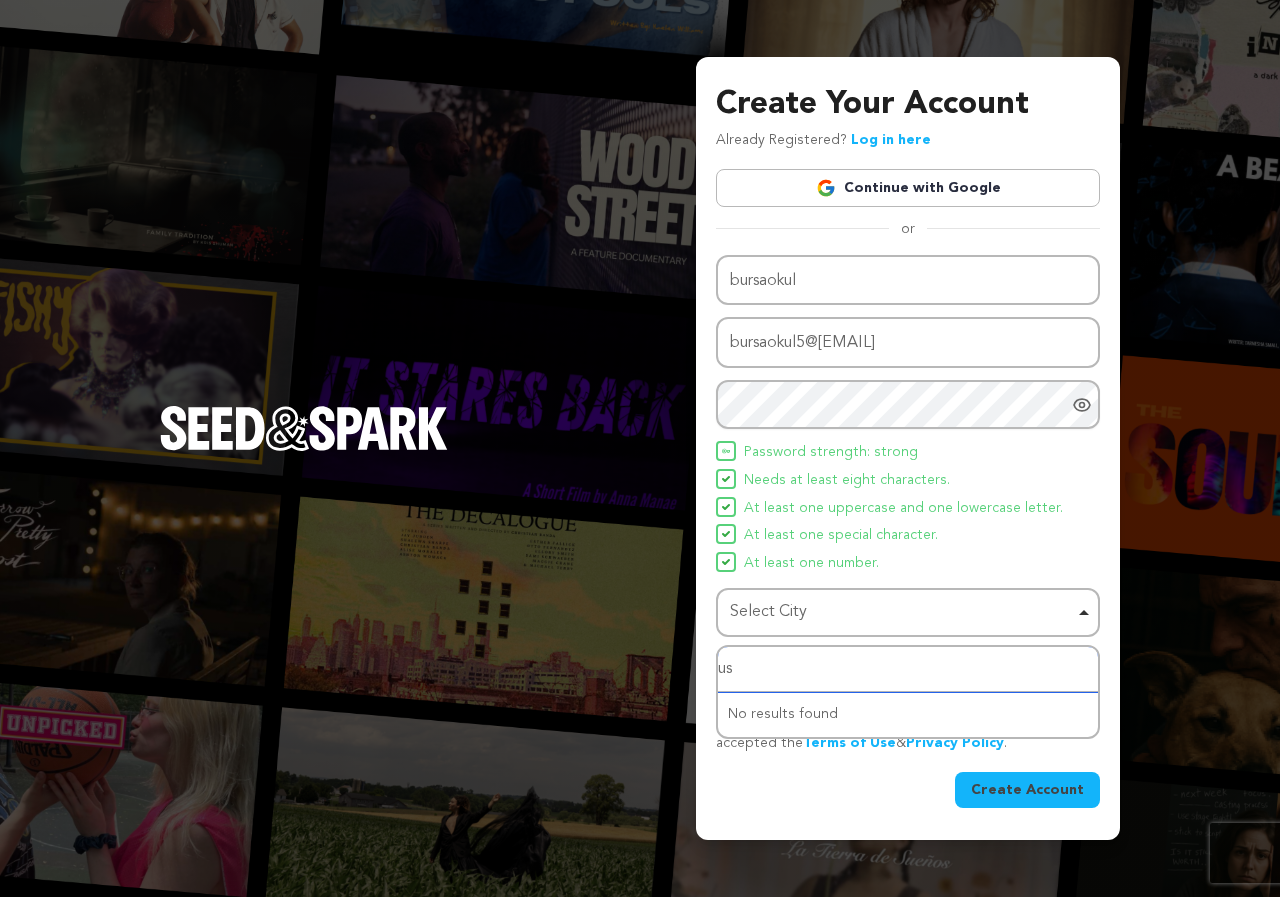 type on "usa" 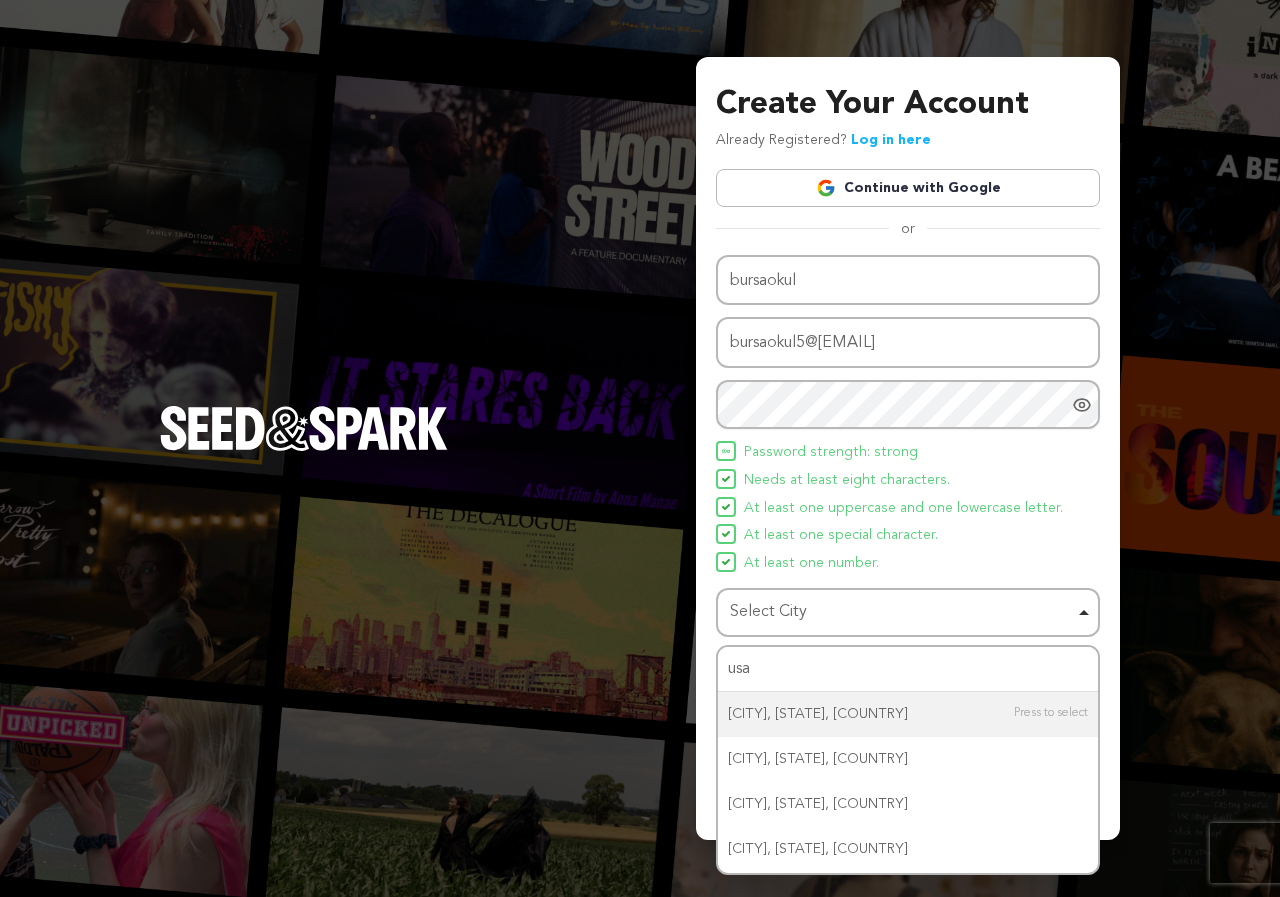 type 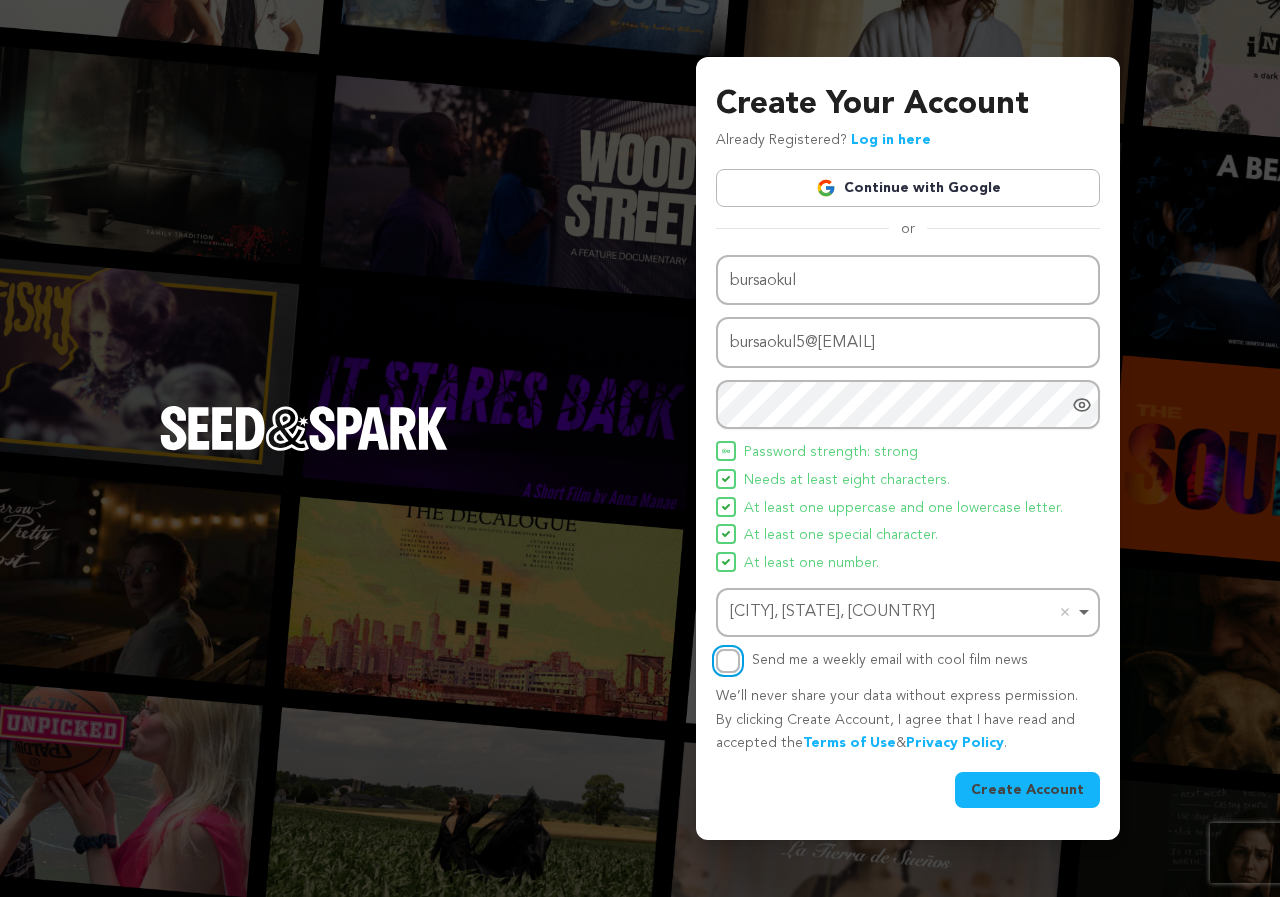 drag, startPoint x: 721, startPoint y: 666, endPoint x: 846, endPoint y: 744, distance: 147.33974 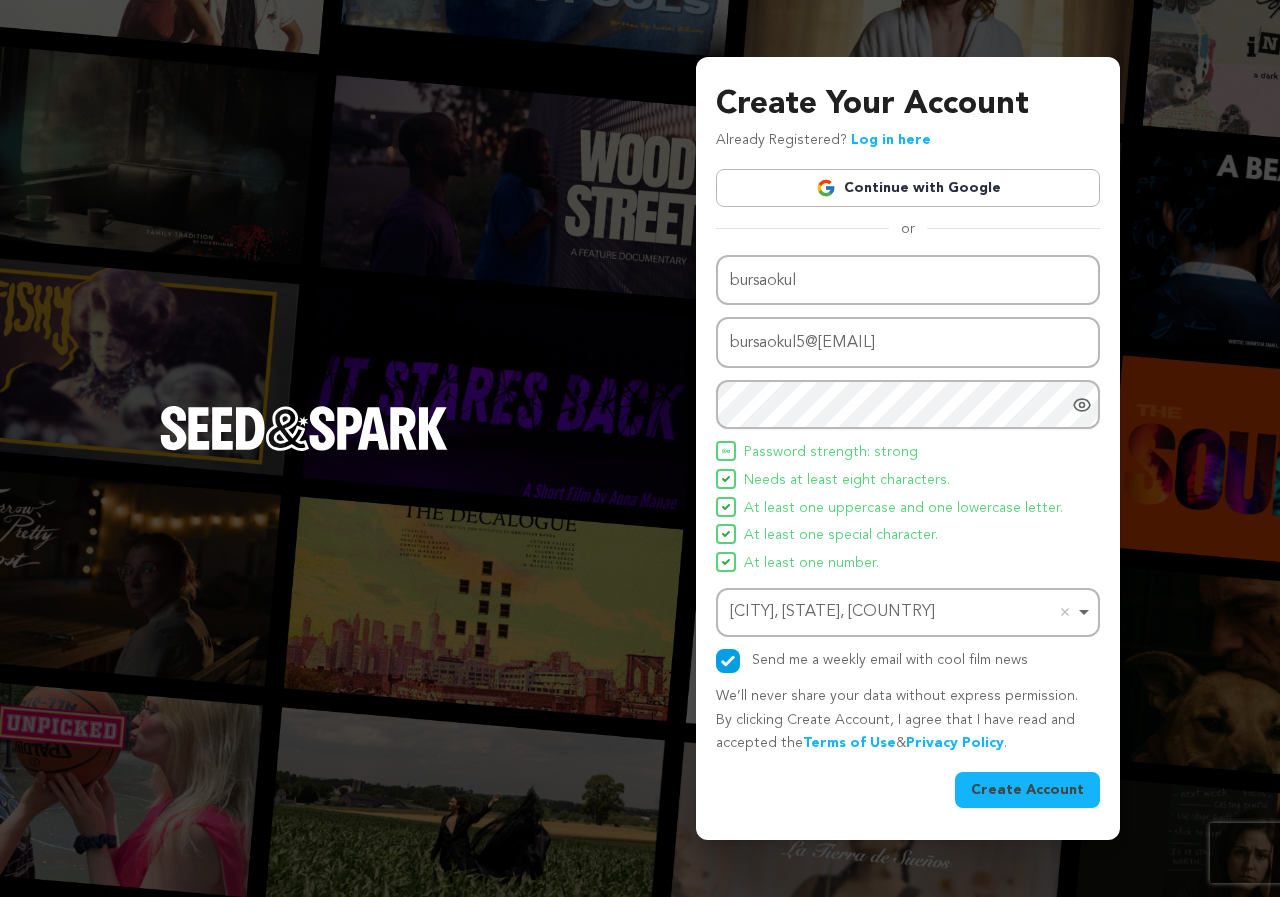 click on "Create Account" at bounding box center (1027, 790) 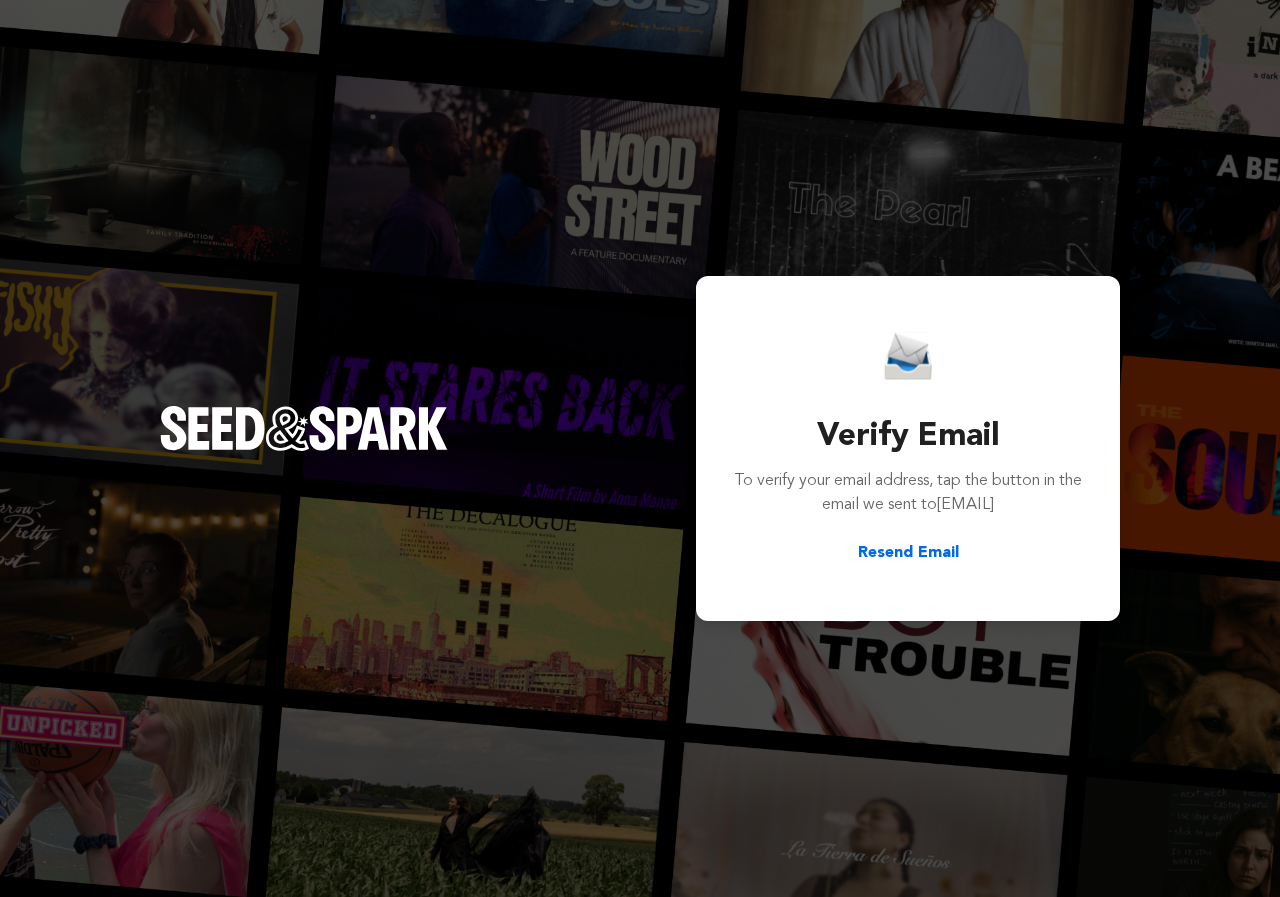 scroll, scrollTop: 0, scrollLeft: 0, axis: both 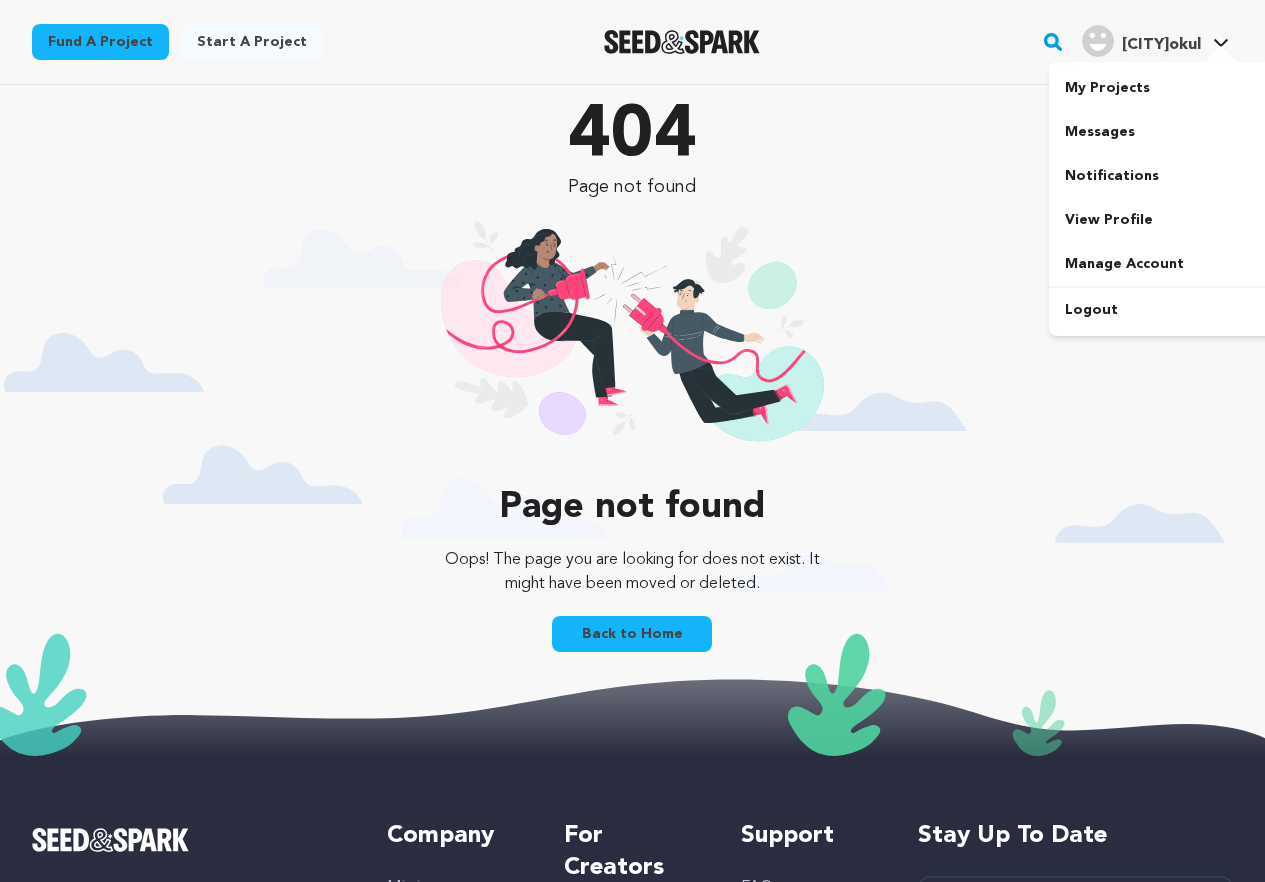 click on "Bursaokul" at bounding box center (1161, 45) 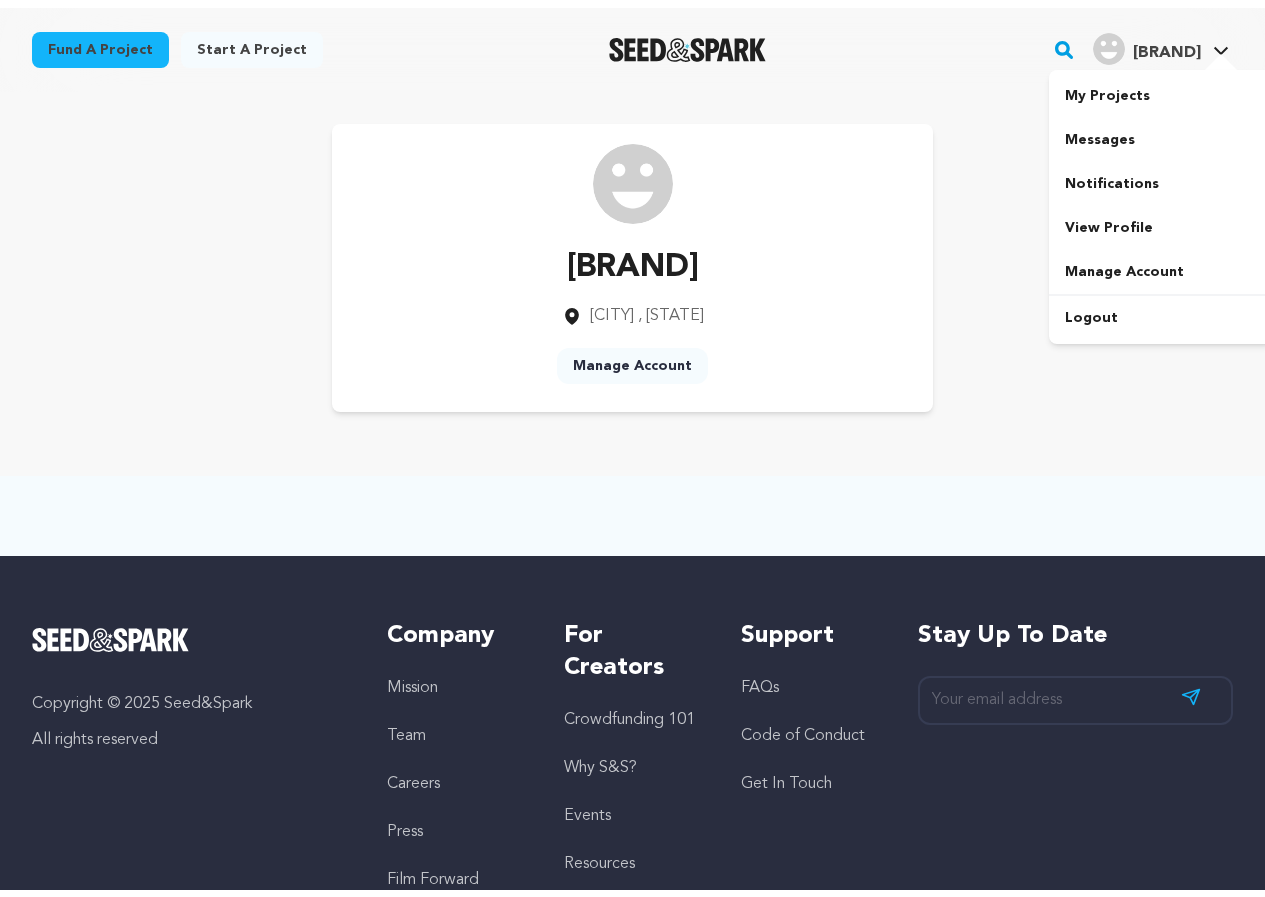 scroll, scrollTop: 0, scrollLeft: 0, axis: both 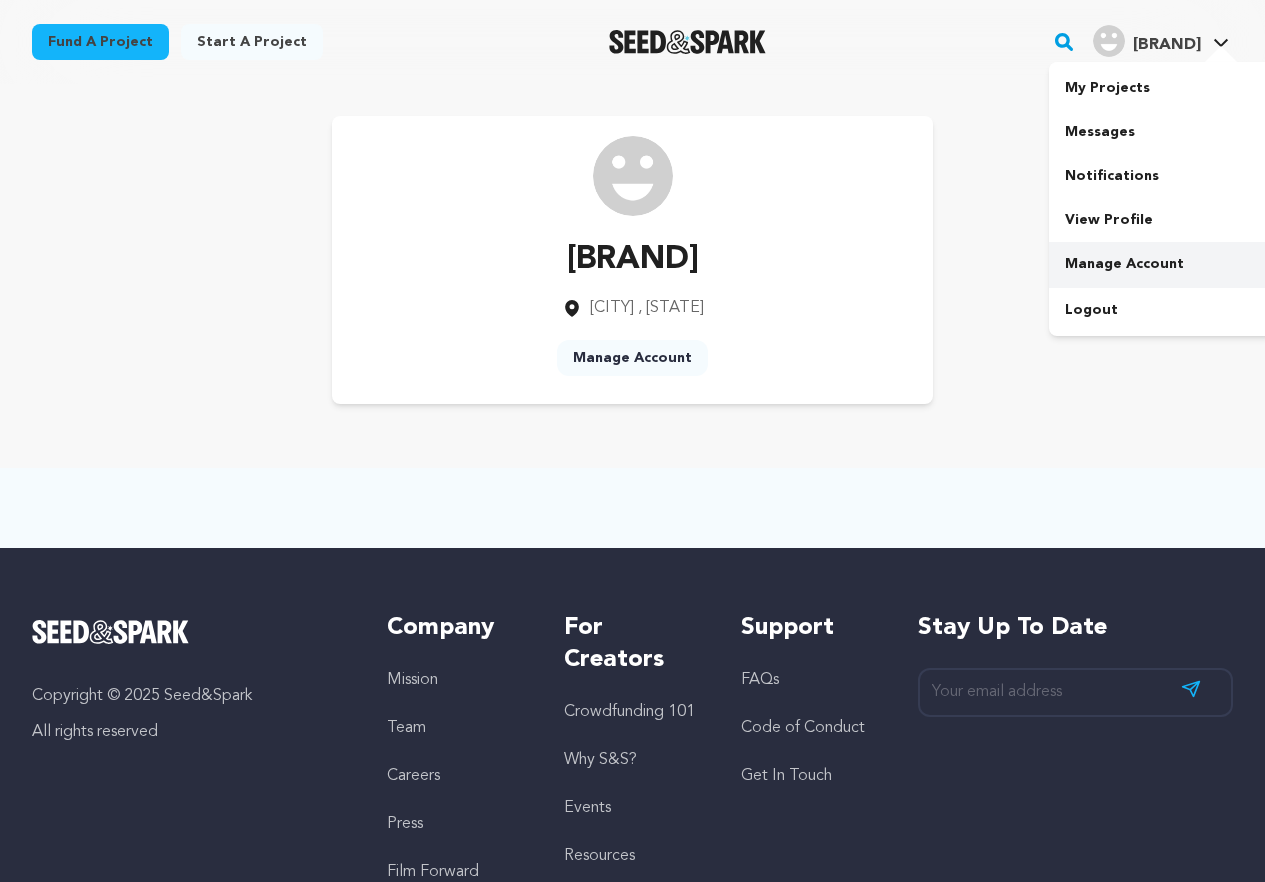click on "Manage Account" at bounding box center (1161, 264) 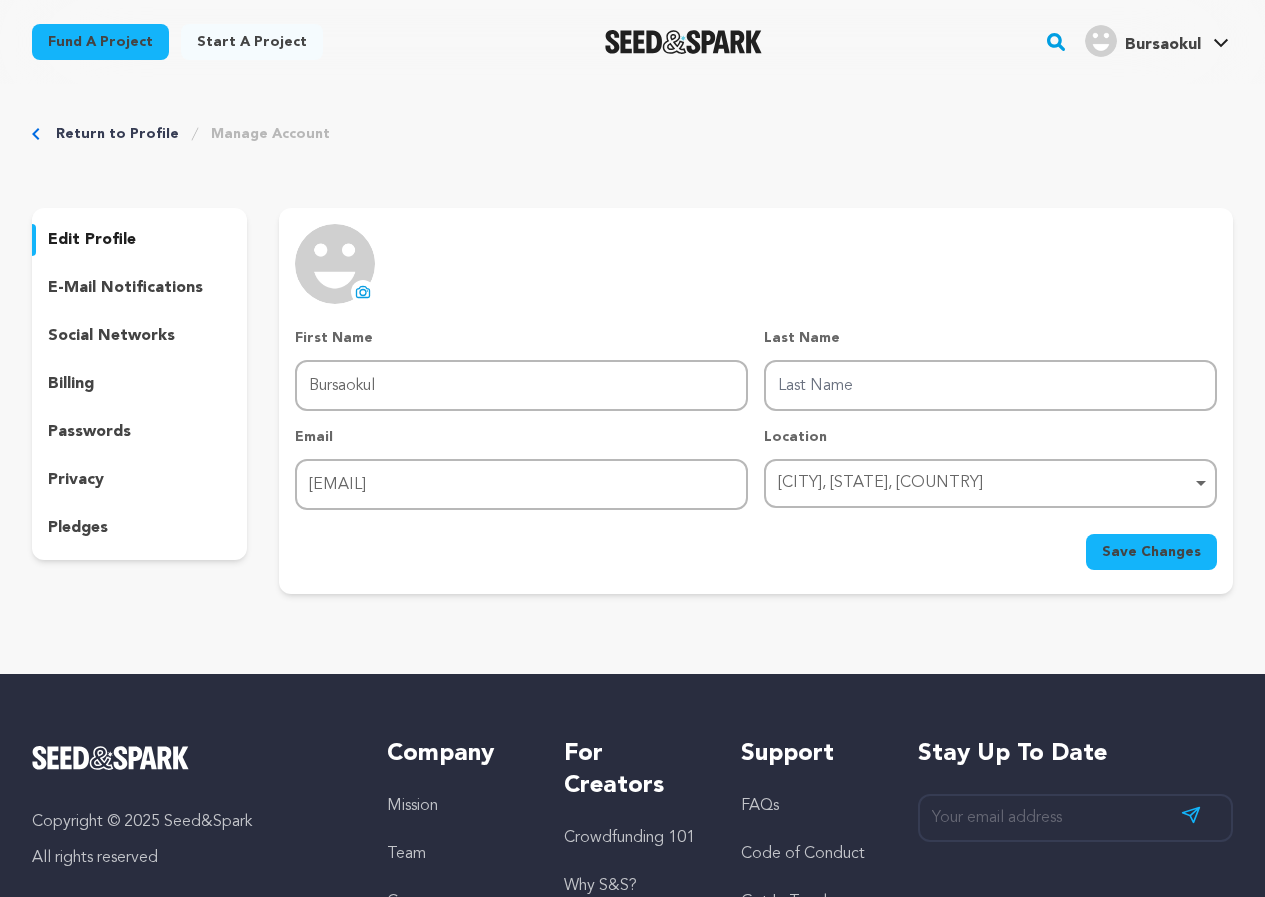 scroll, scrollTop: 0, scrollLeft: 0, axis: both 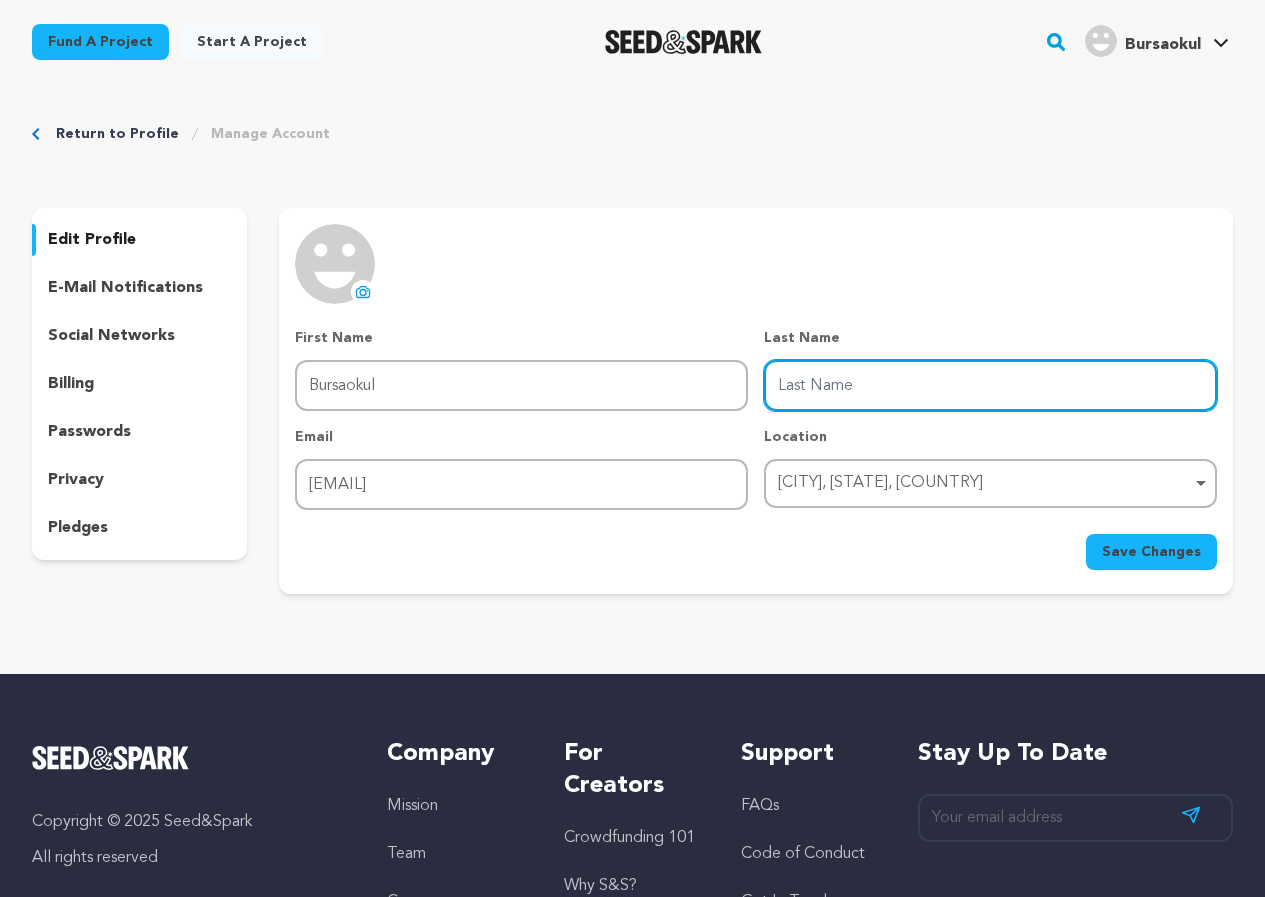 click on "Last Name" at bounding box center [990, 385] 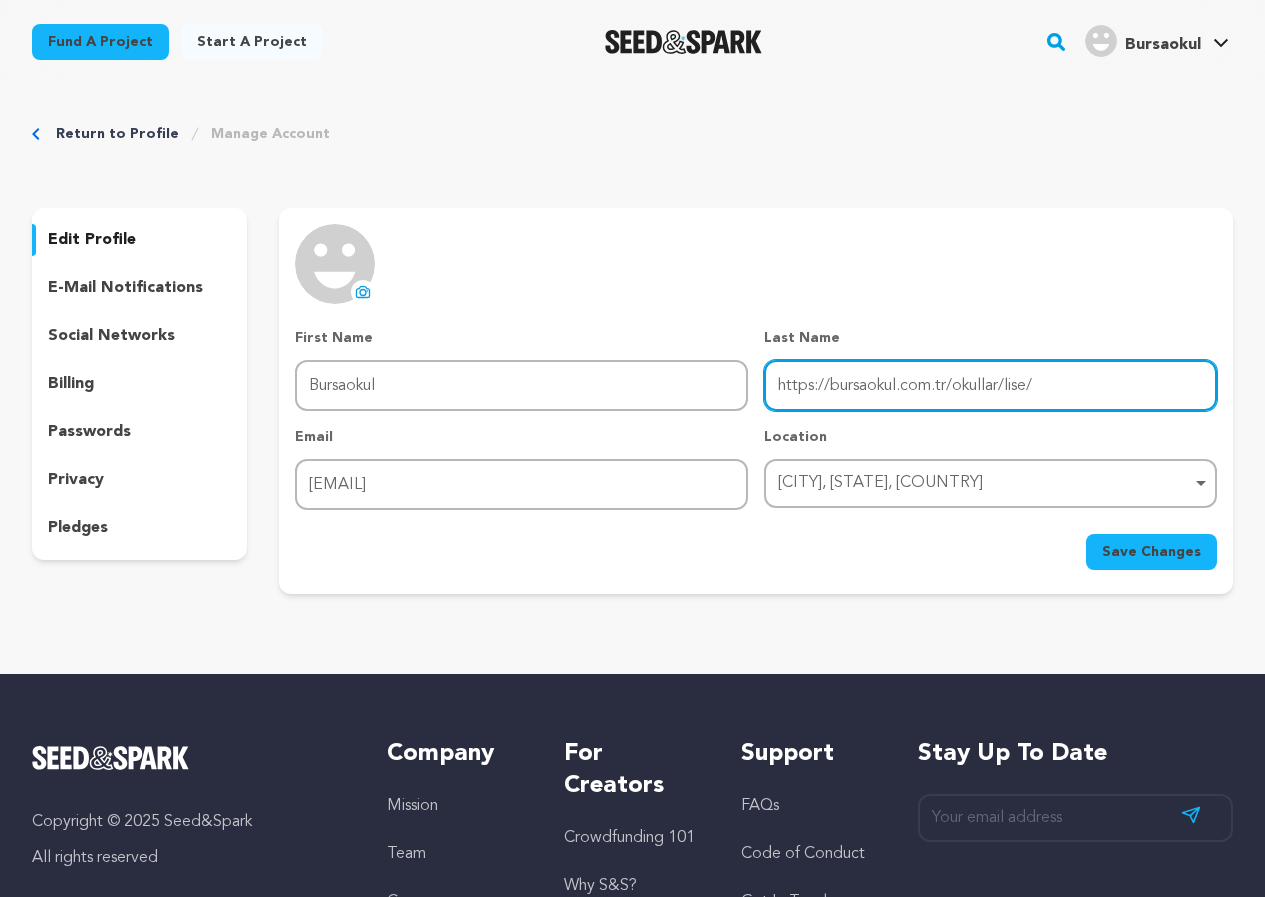 click on "[CITY], [STATE], [COUNTRY] Remove item" at bounding box center (984, 483) 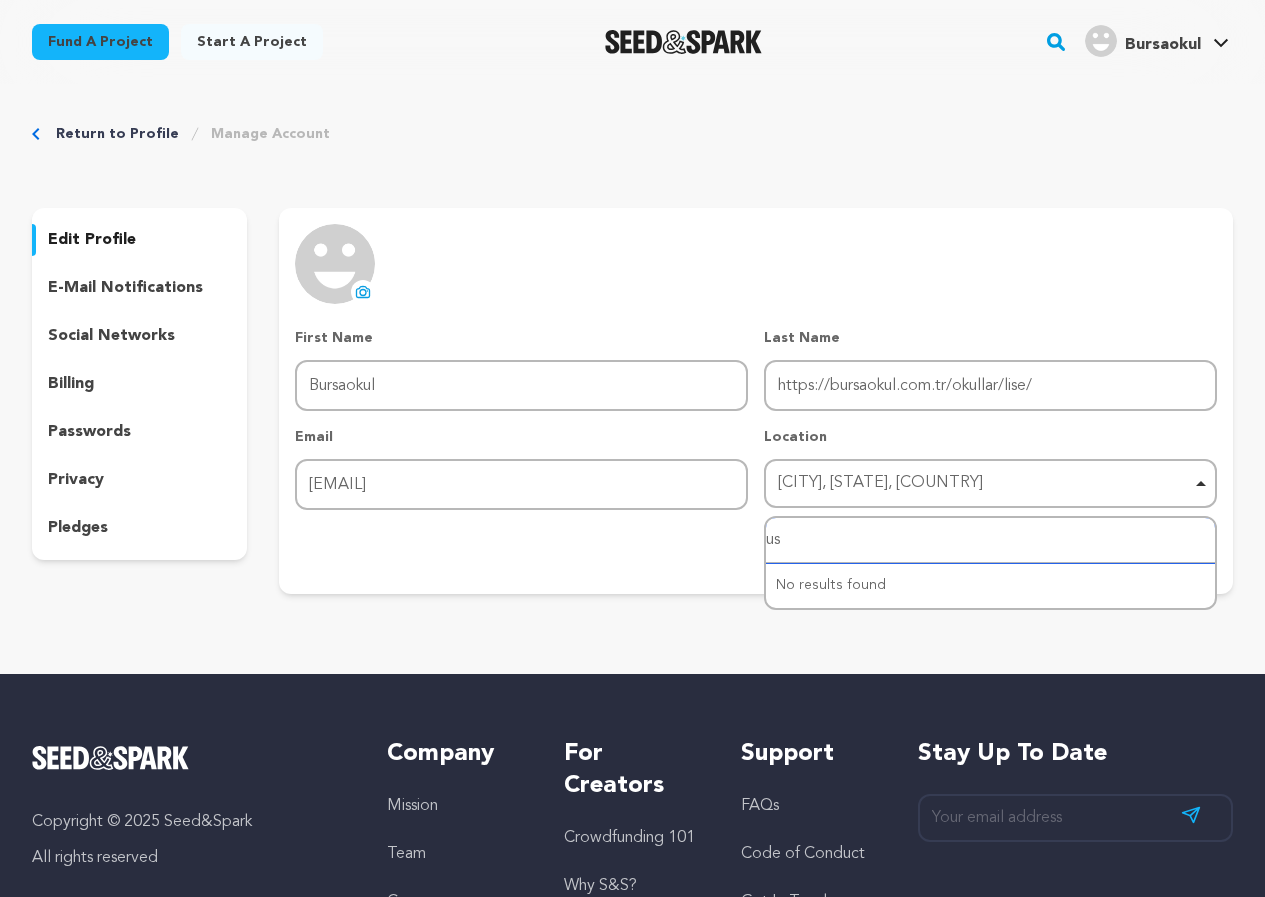 type on "usa" 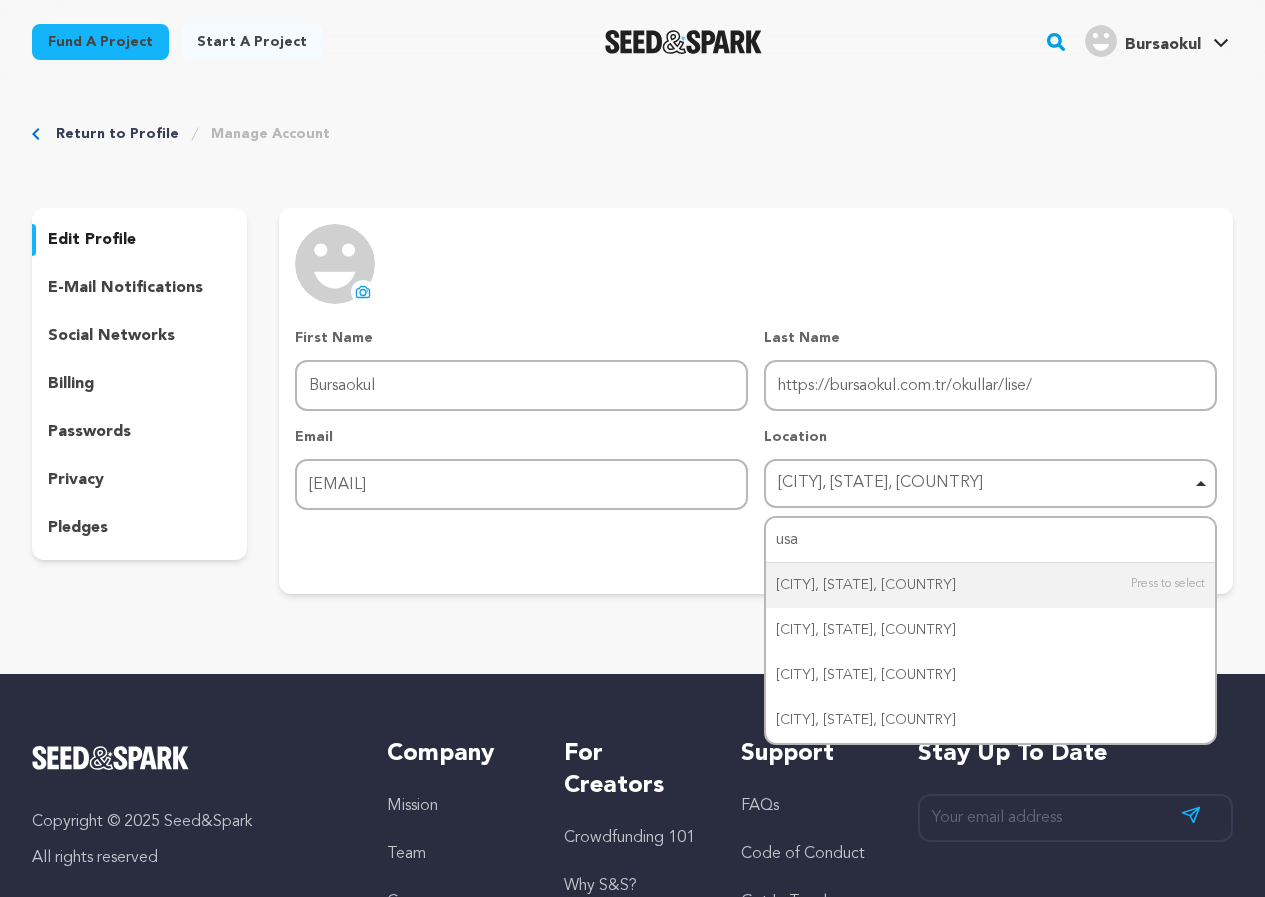 type 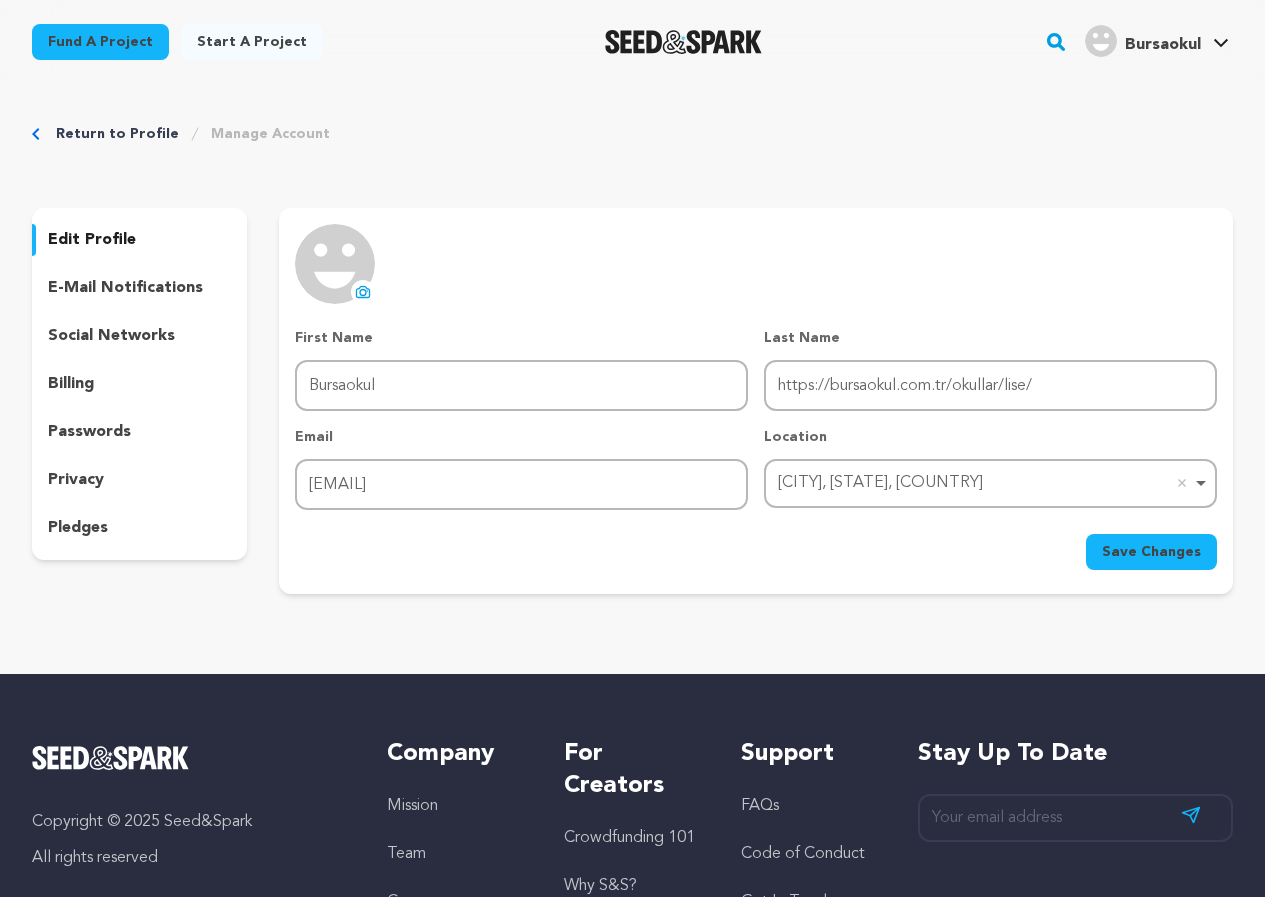 click on "Save Changes" at bounding box center (1151, 552) 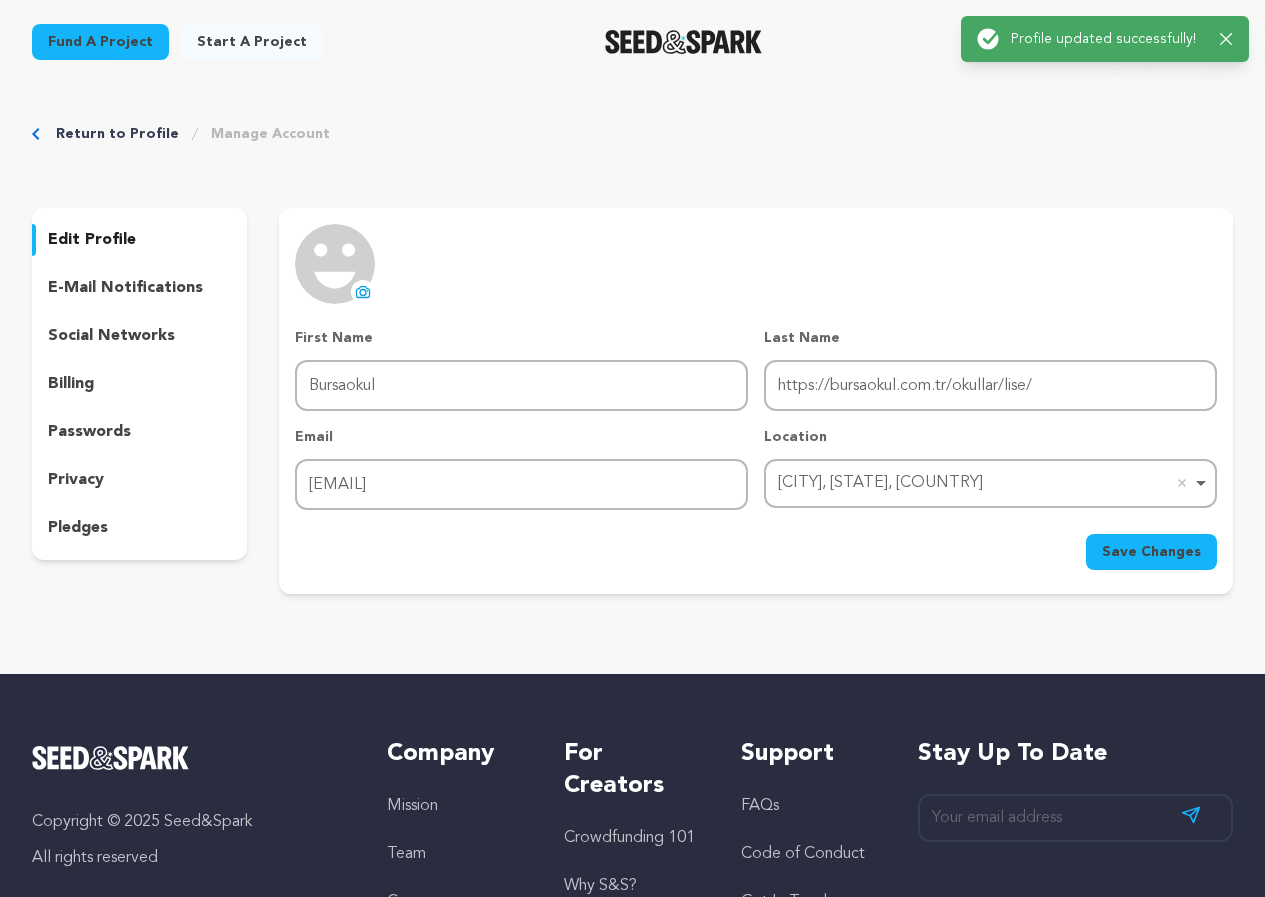 click 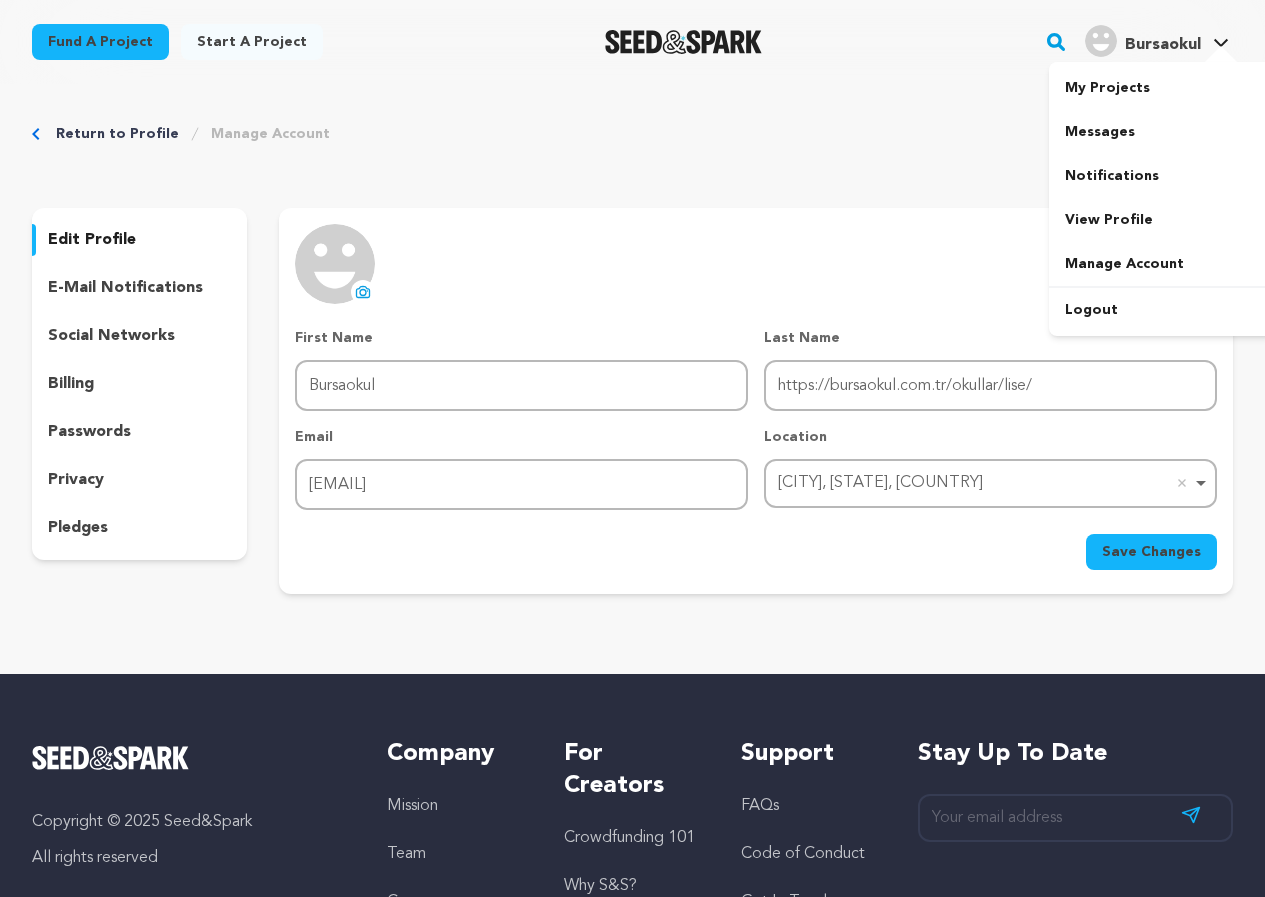 click at bounding box center [1101, 41] 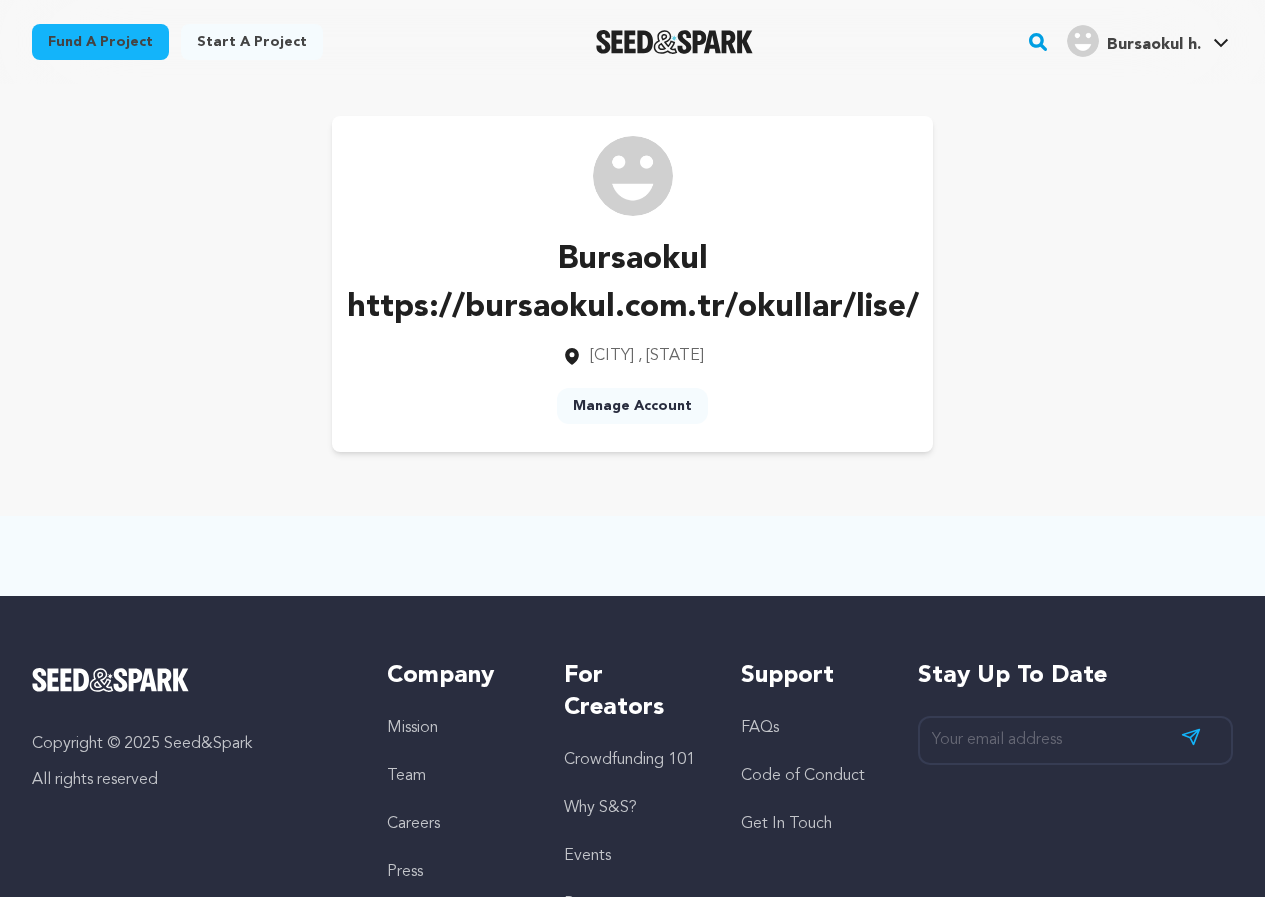 scroll, scrollTop: 0, scrollLeft: 0, axis: both 